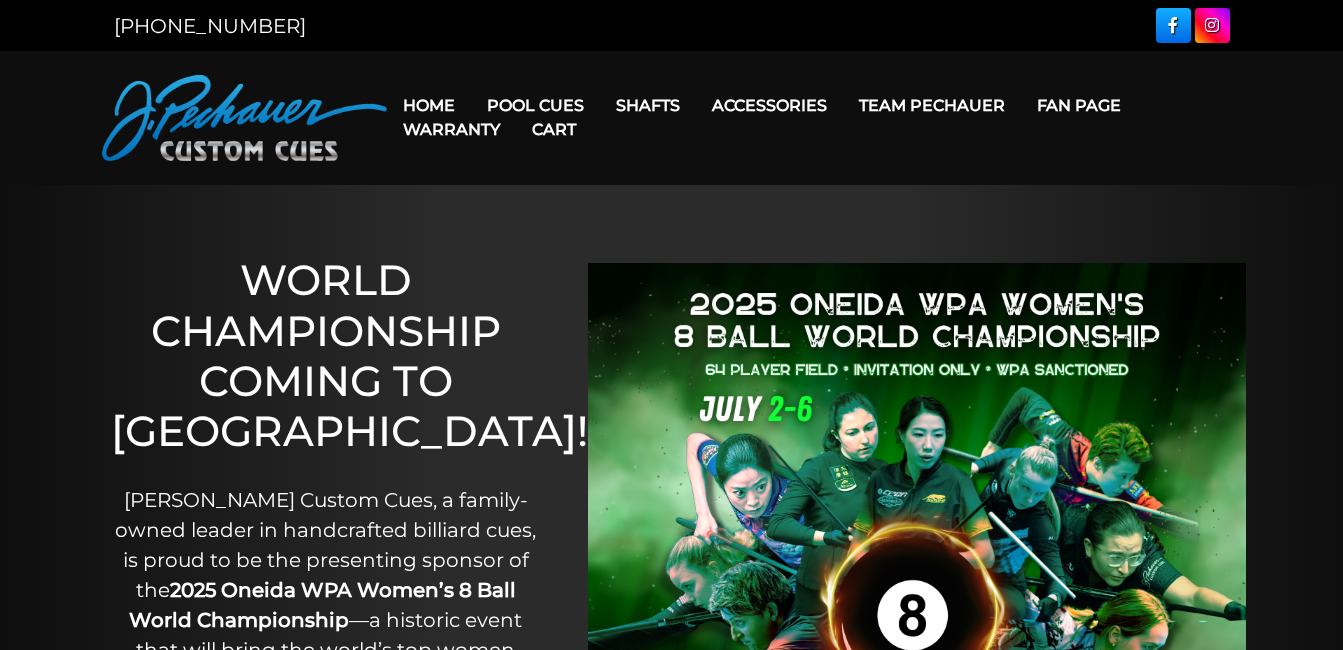 scroll, scrollTop: 0, scrollLeft: 0, axis: both 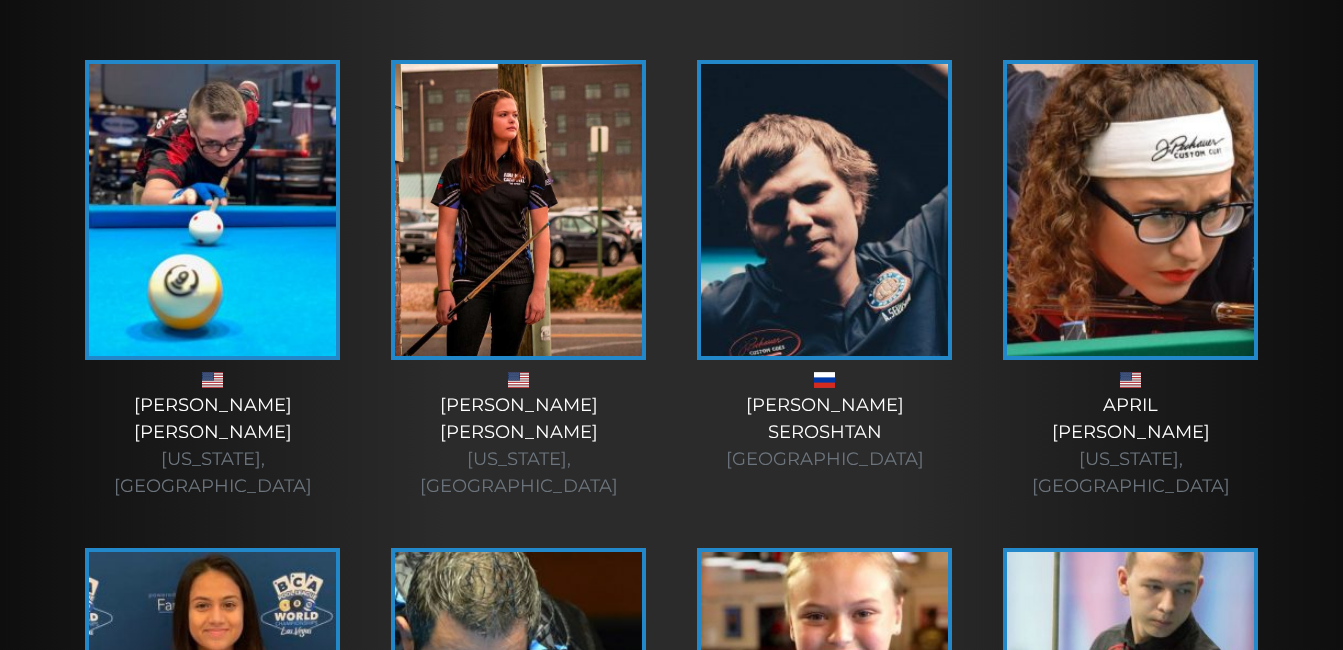 click at bounding box center [1130, 210] 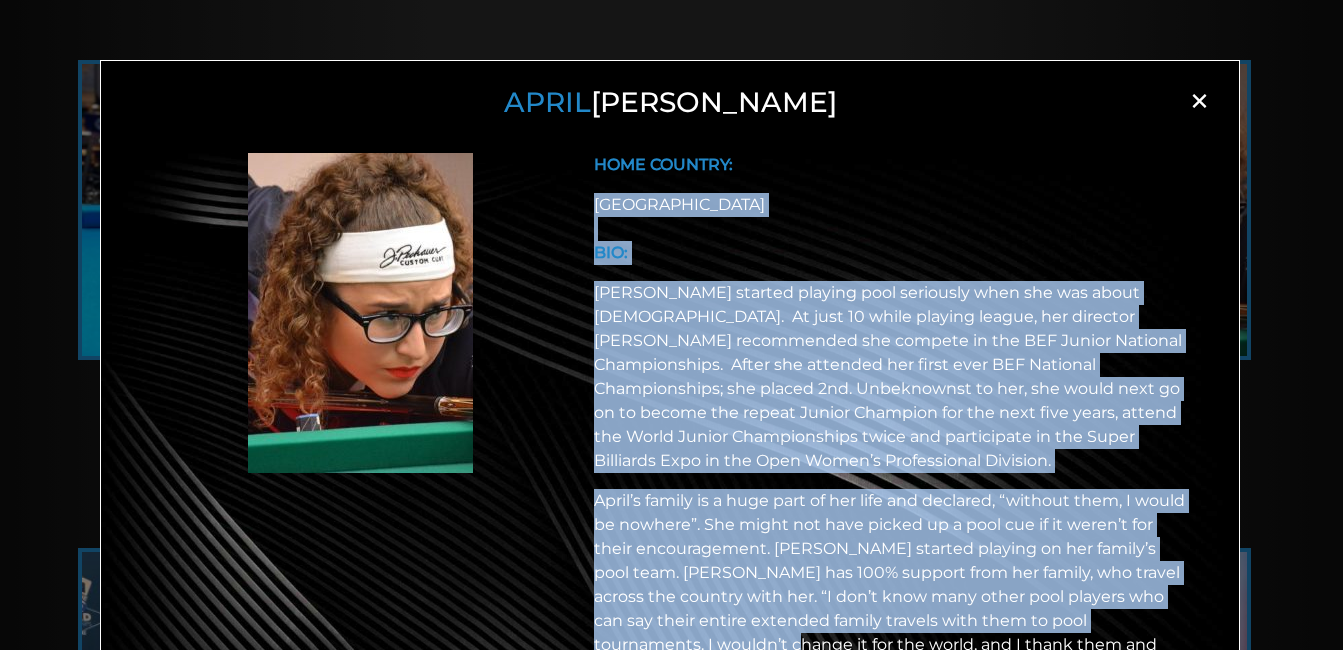 drag, startPoint x: 1169, startPoint y: 168, endPoint x: 1181, endPoint y: 617, distance: 449.16034 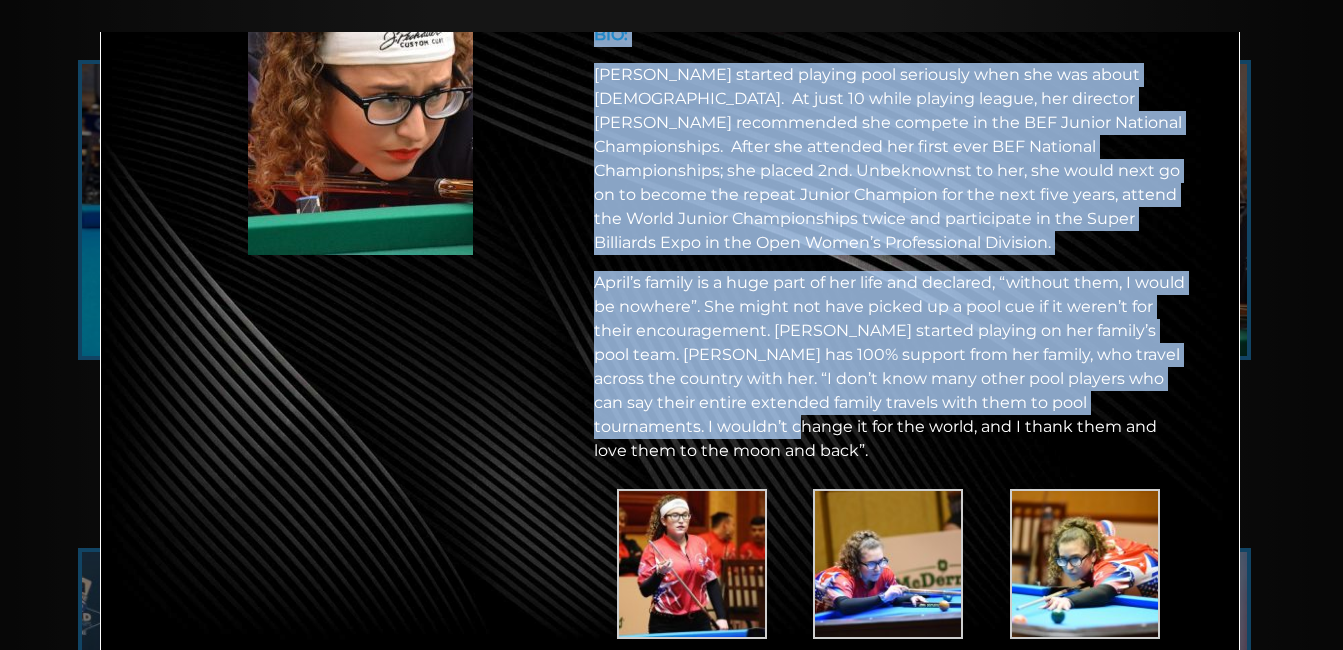 scroll, scrollTop: 212, scrollLeft: 0, axis: vertical 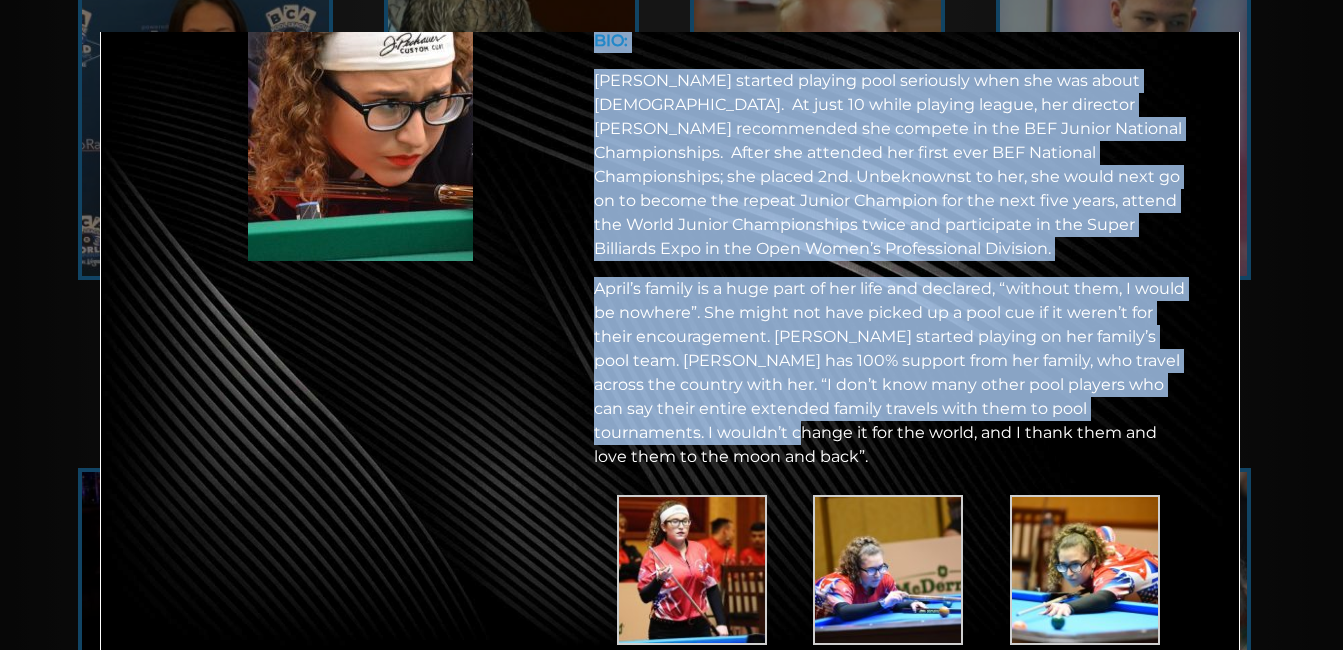 click at bounding box center (692, 570) 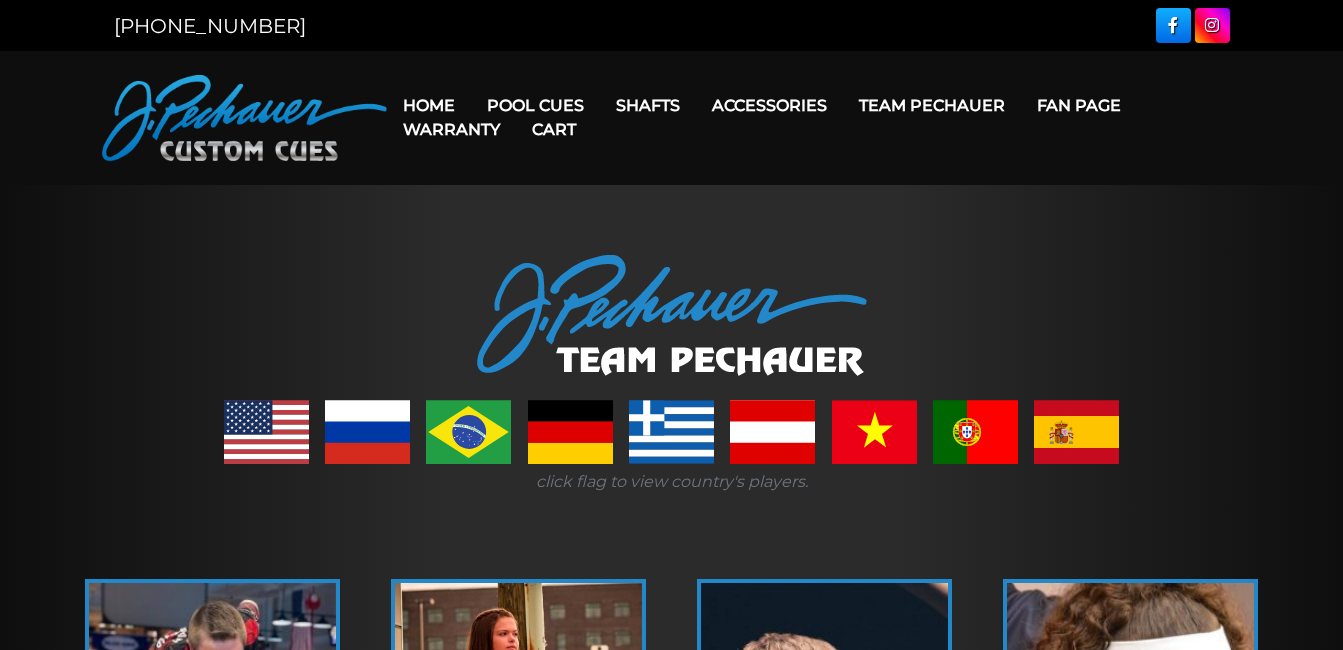 scroll, scrollTop: 0, scrollLeft: 0, axis: both 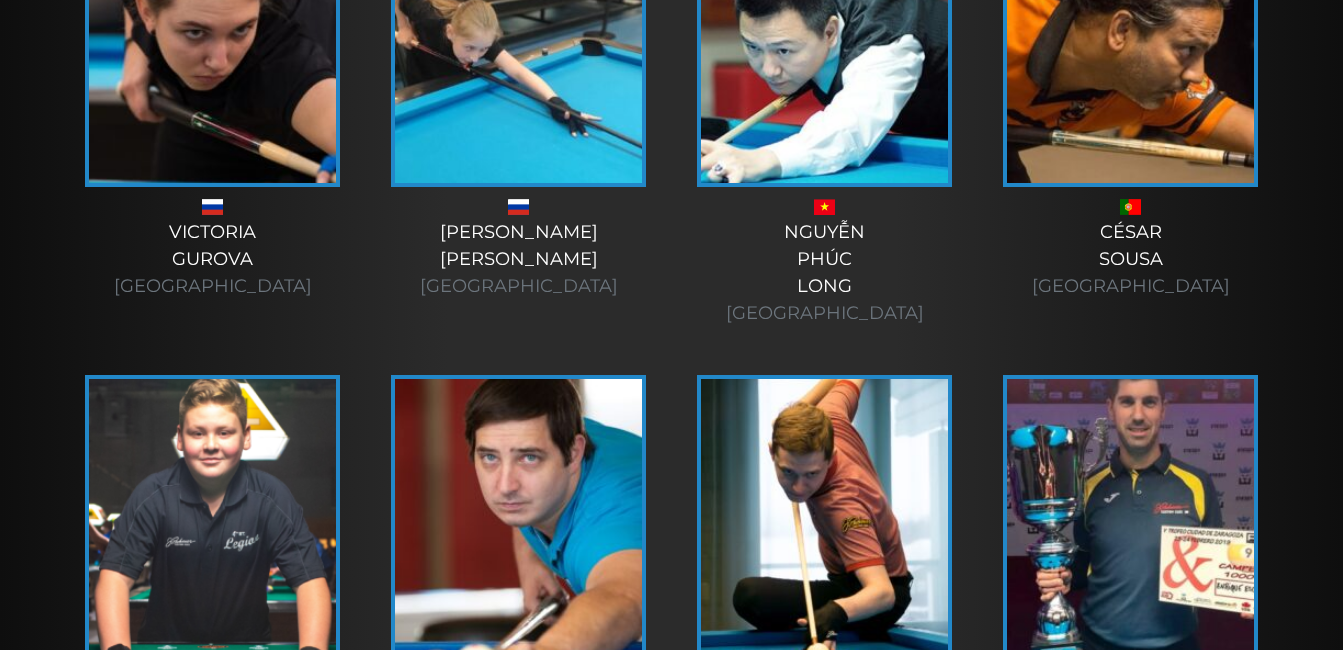 drag, startPoint x: 1340, startPoint y: 409, endPoint x: 1345, endPoint y: 444, distance: 35.35534 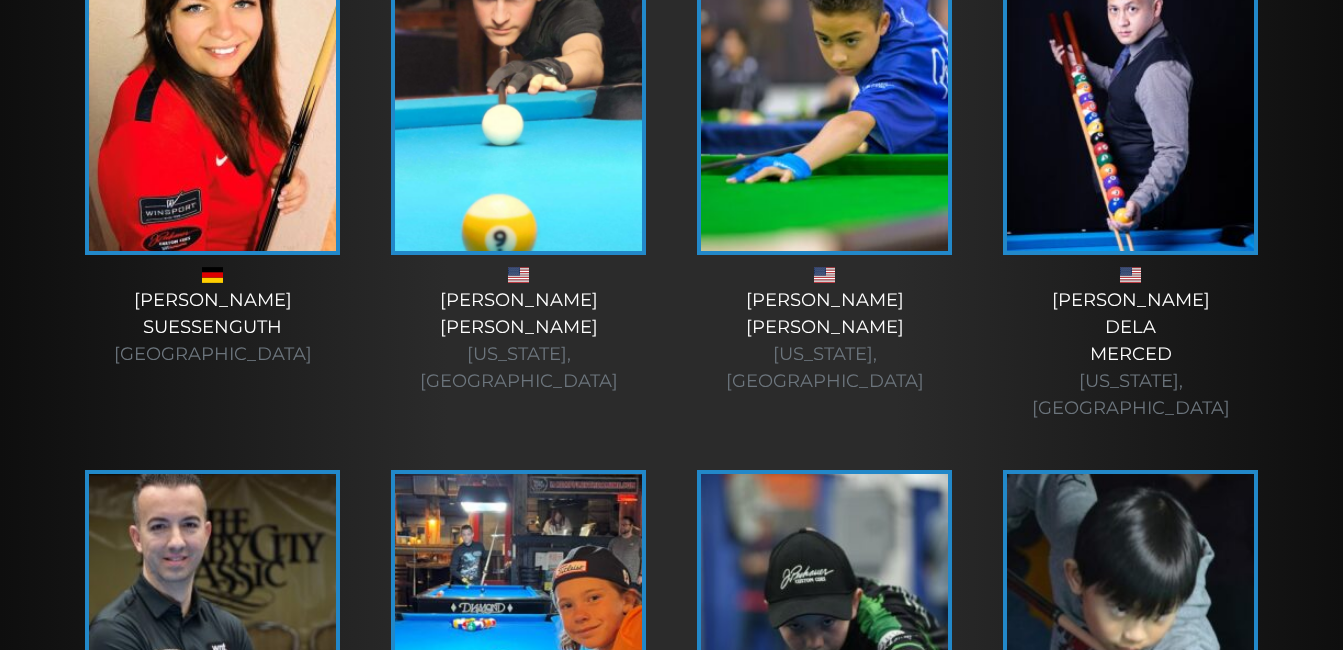 scroll, scrollTop: 5556, scrollLeft: 0, axis: vertical 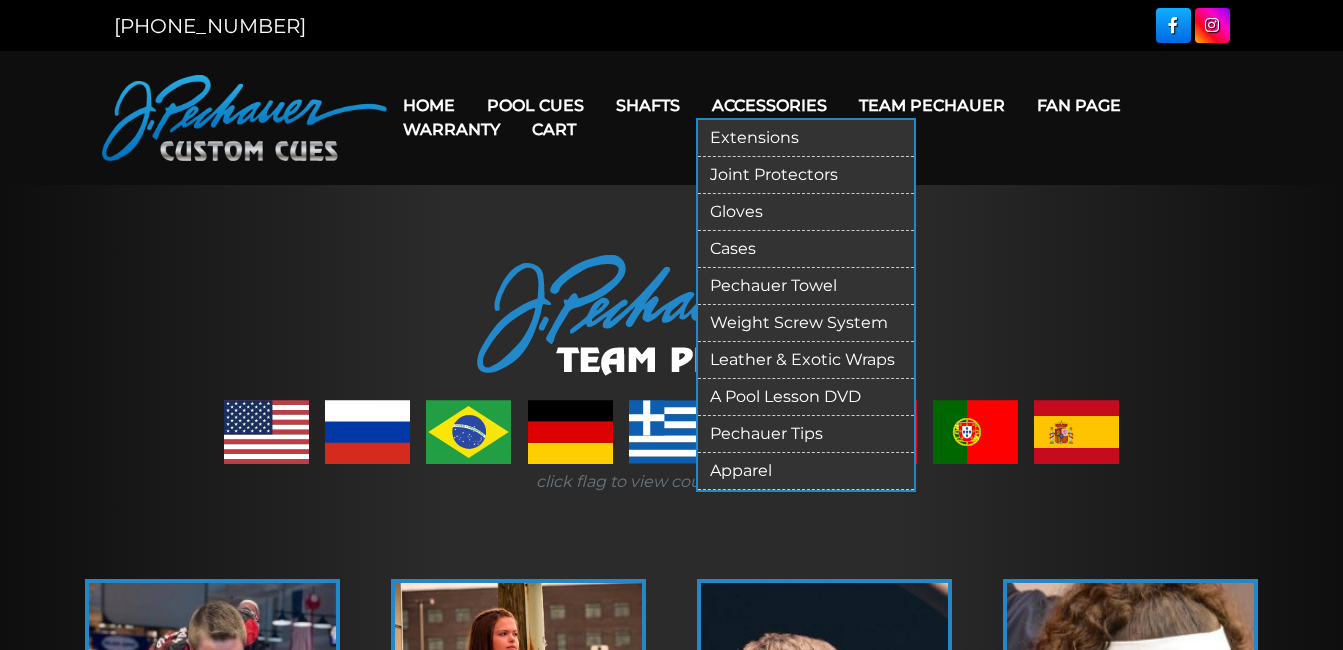 click on "Pechauer Tips" at bounding box center (806, 434) 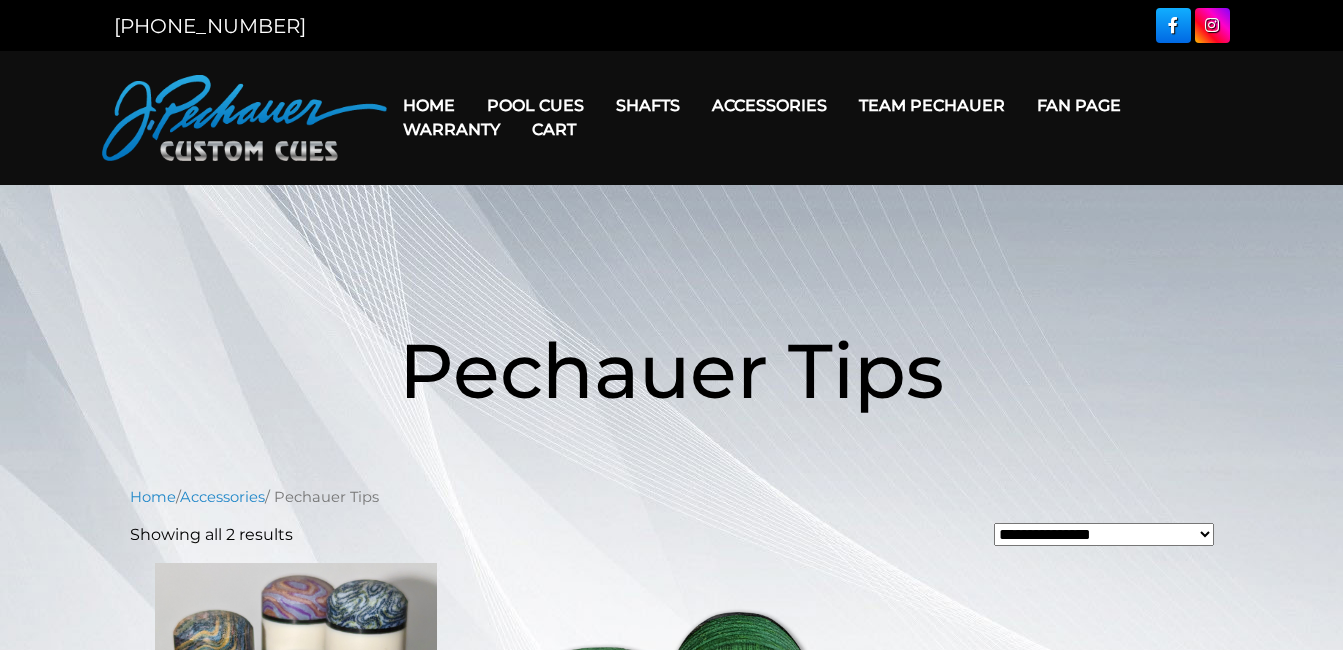 scroll, scrollTop: 0, scrollLeft: 0, axis: both 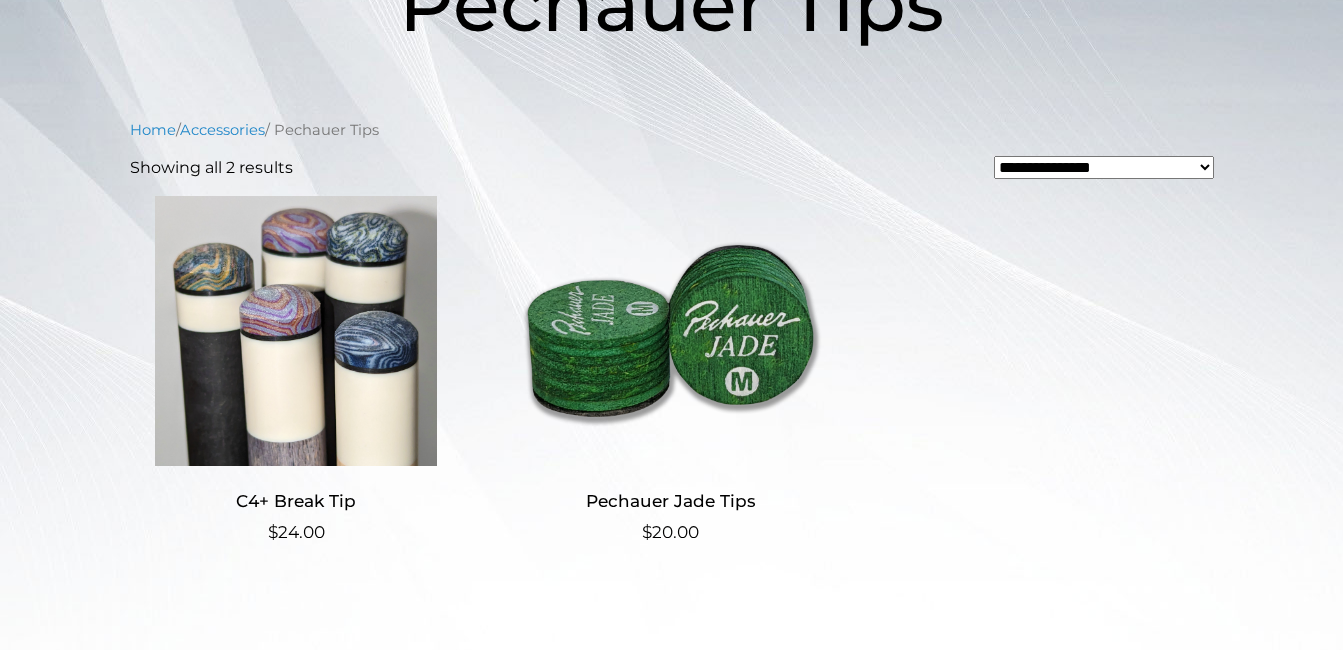 click on "**********" at bounding box center [1104, 167] 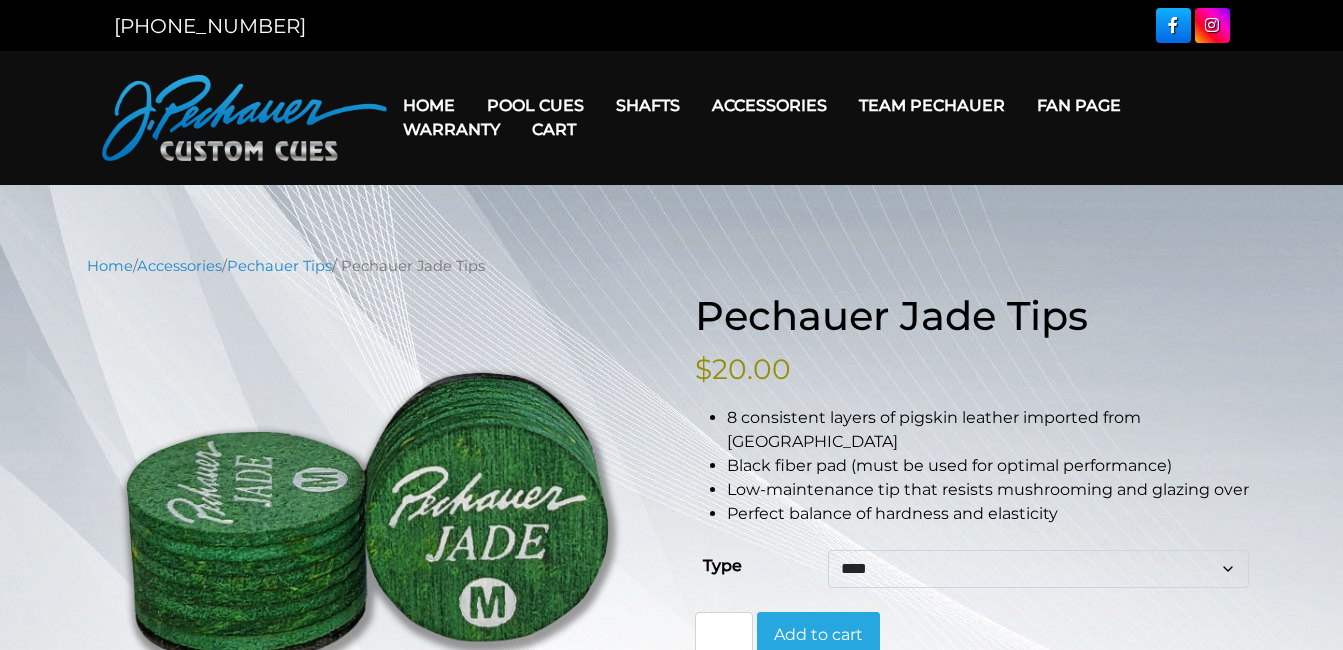 scroll, scrollTop: 0, scrollLeft: 0, axis: both 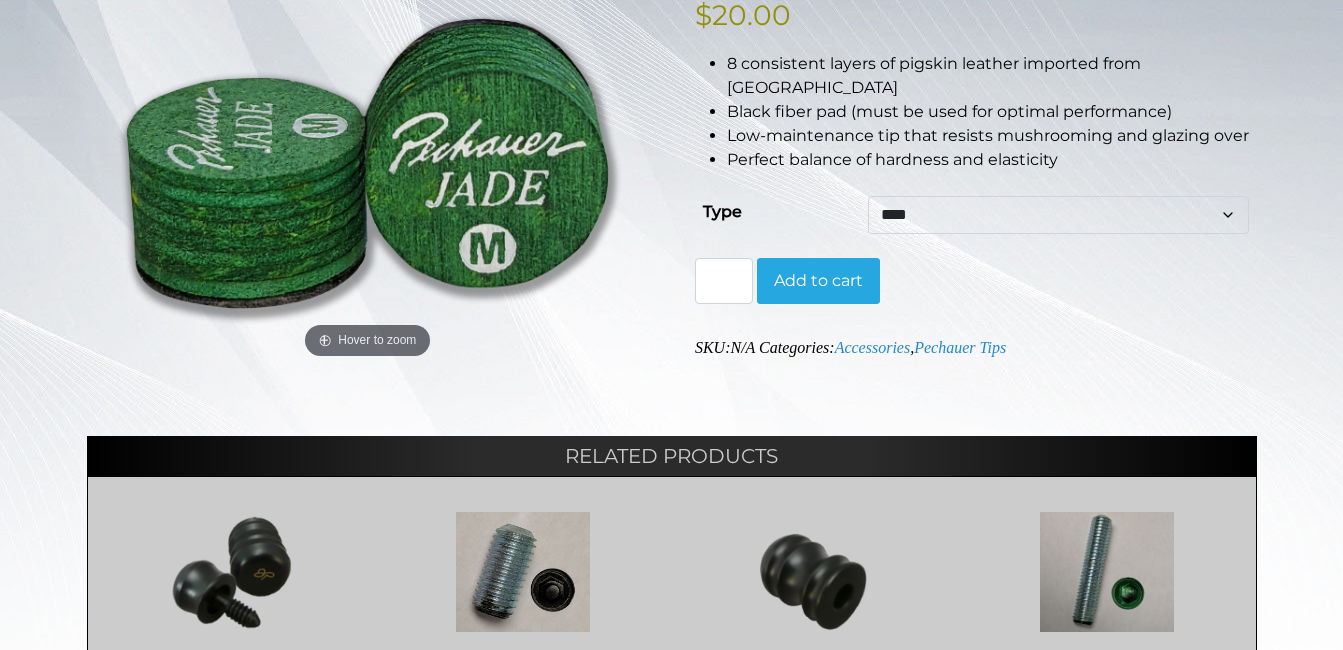 click on "**** ****** ****" at bounding box center [1058, 215] 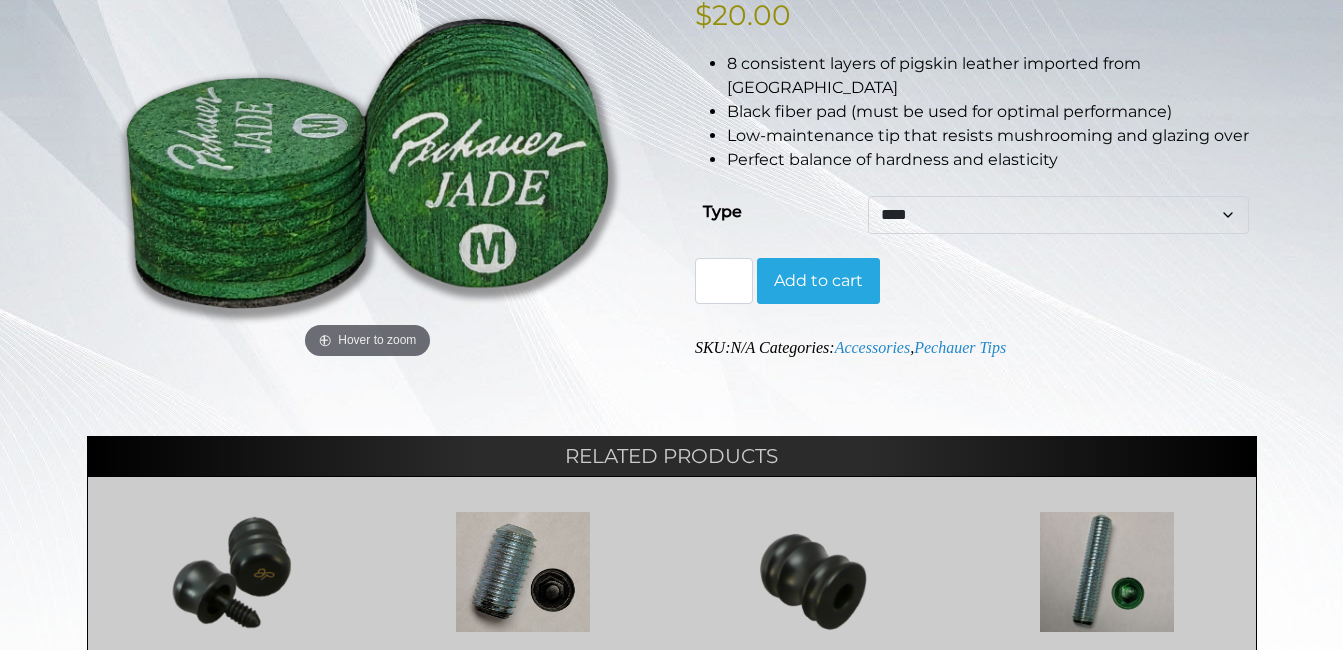 drag, startPoint x: 724, startPoint y: 261, endPoint x: 691, endPoint y: 260, distance: 33.01515 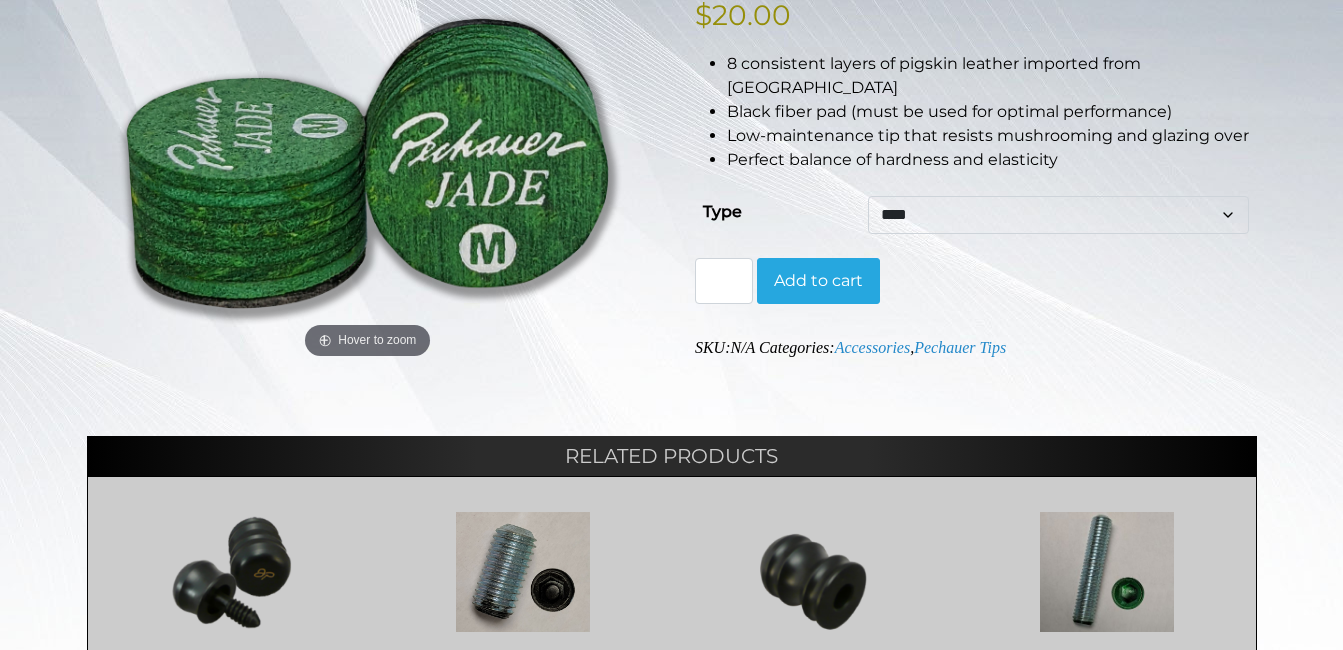 scroll, scrollTop: 0, scrollLeft: 2, axis: horizontal 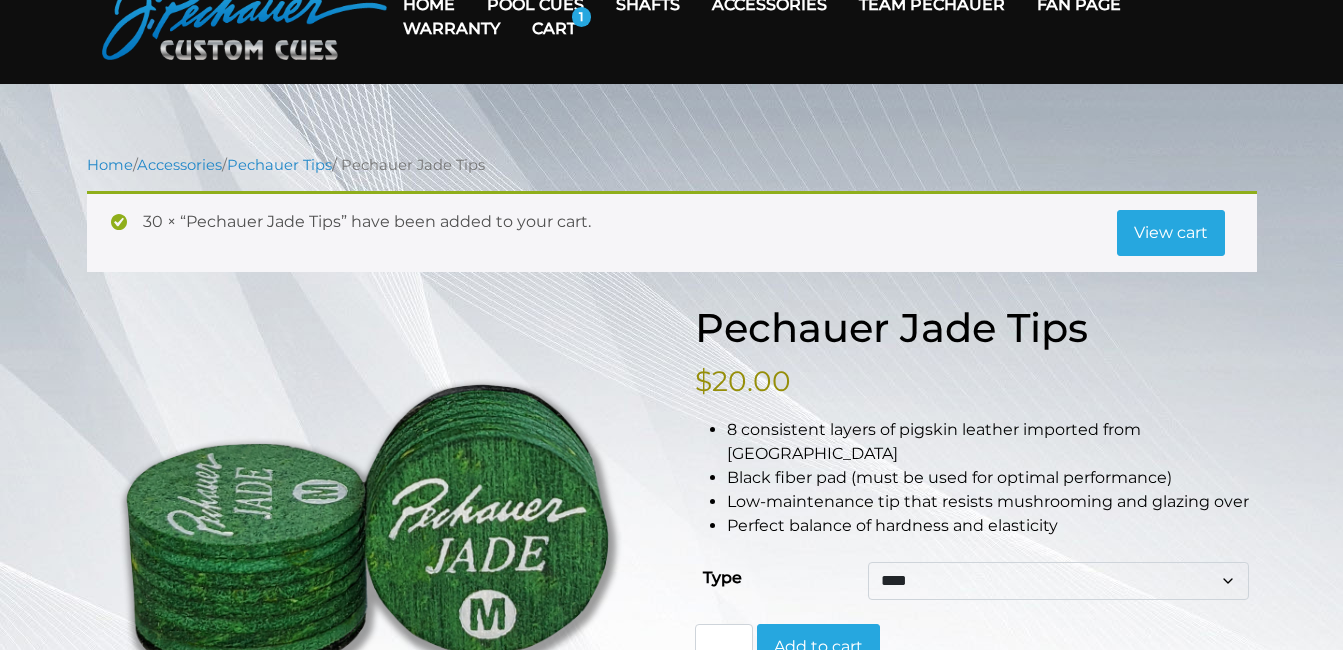 click on "View cart" at bounding box center [1171, 233] 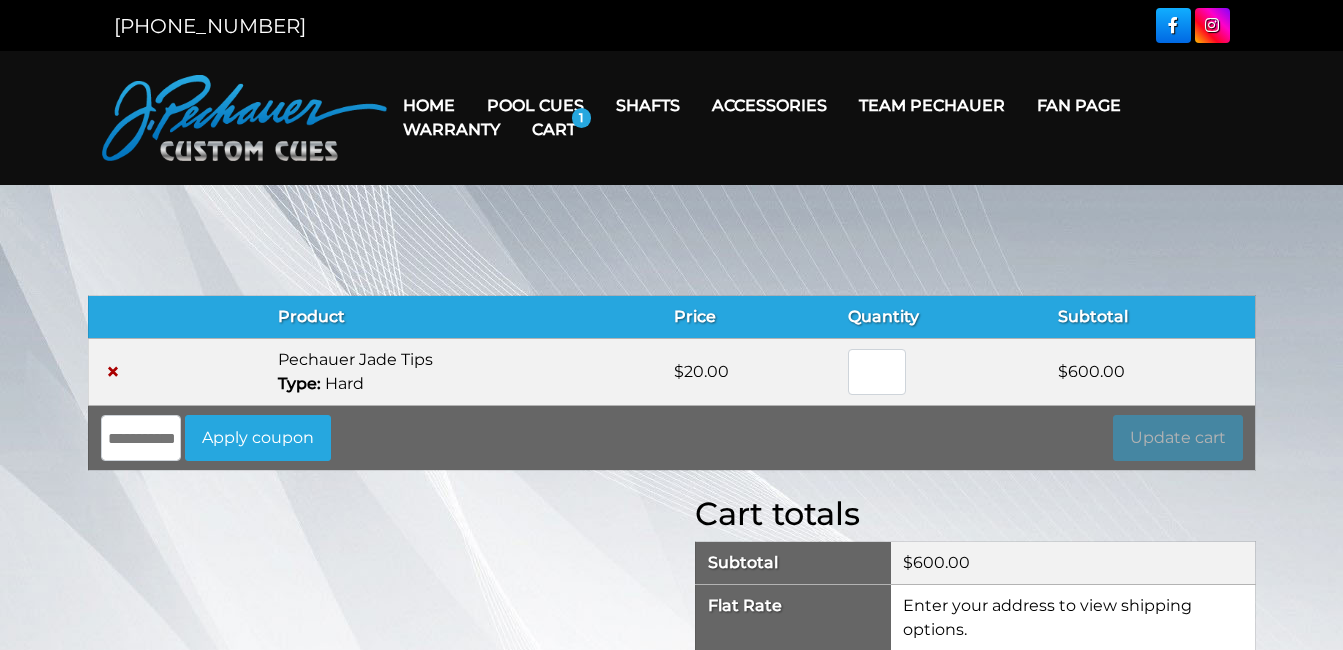 scroll, scrollTop: 0, scrollLeft: 0, axis: both 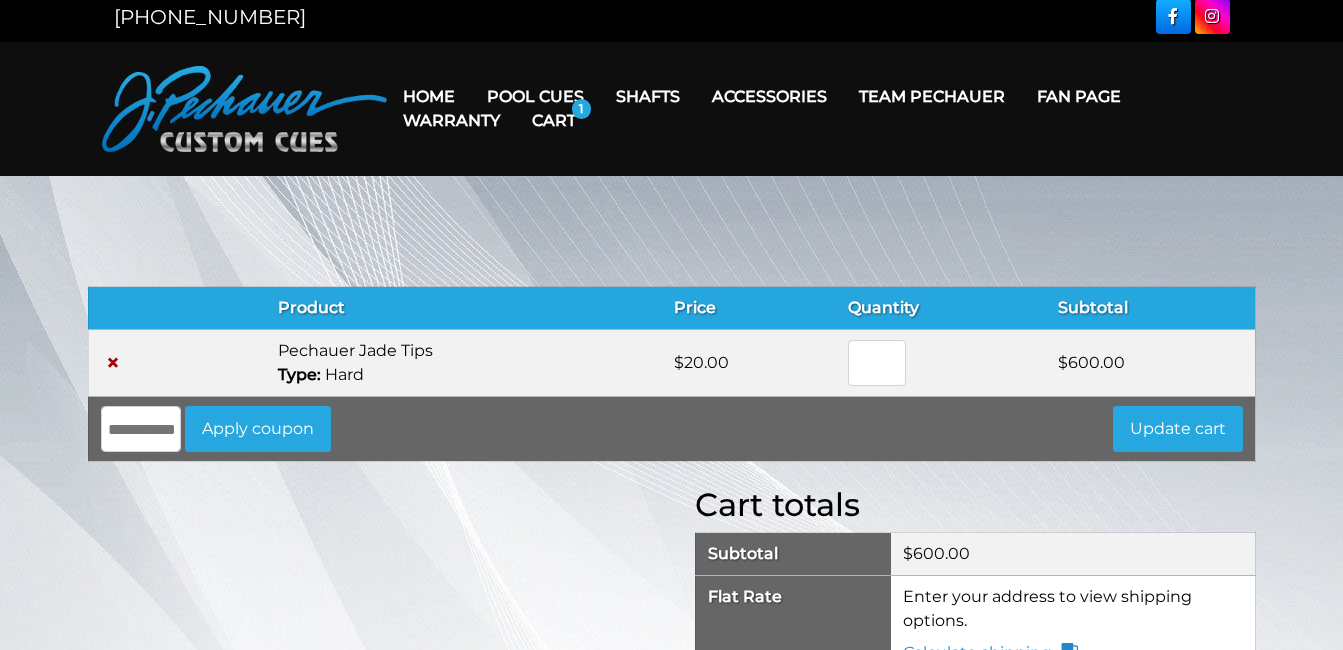 click on "*" at bounding box center [877, 363] 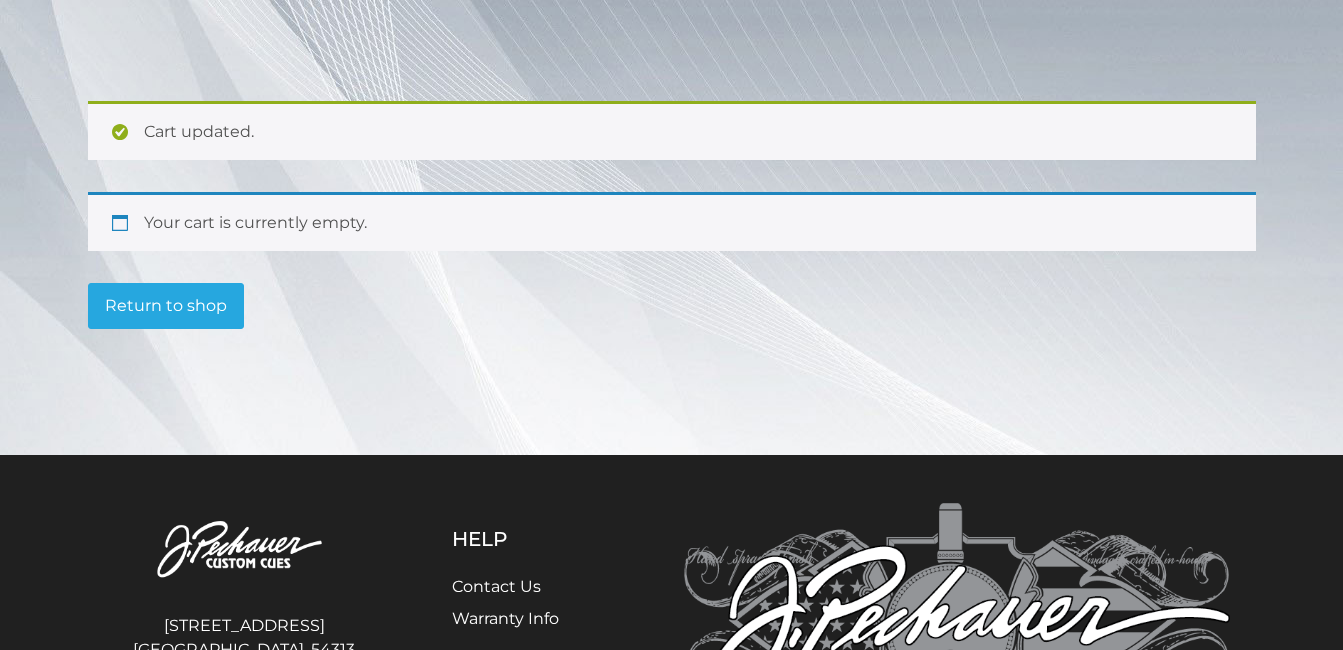 scroll, scrollTop: 195, scrollLeft: 0, axis: vertical 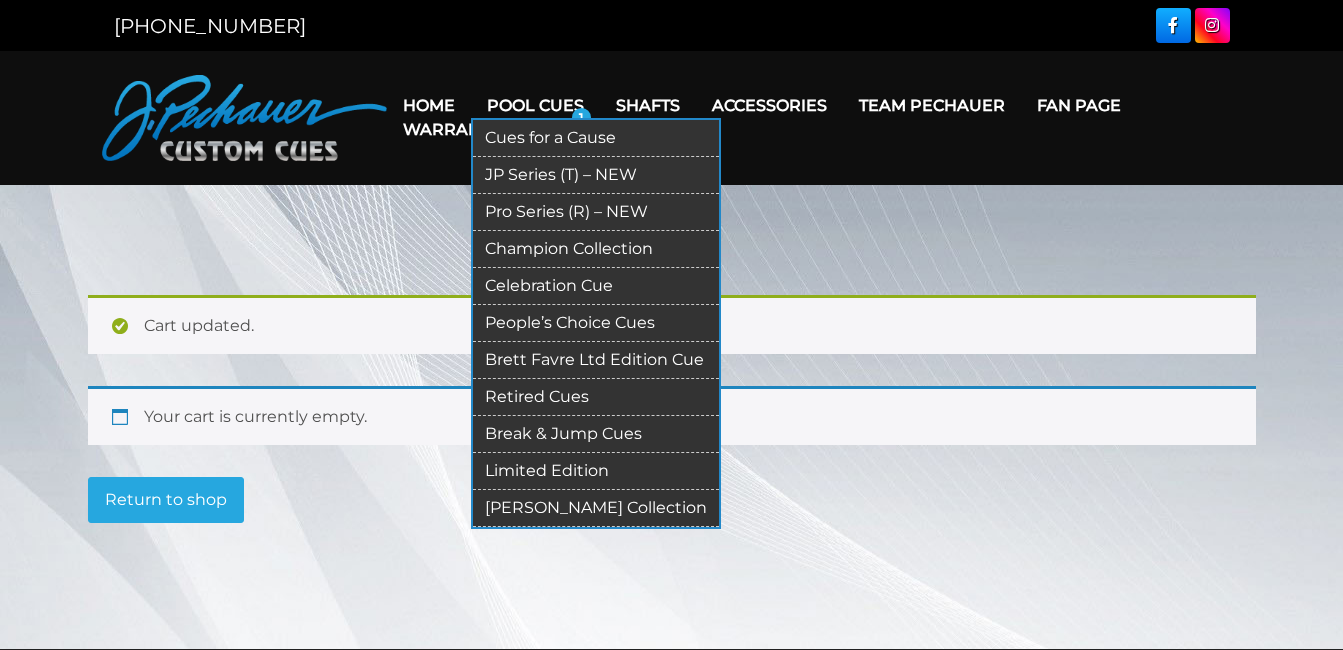 click on "[PERSON_NAME] Collection" at bounding box center [596, 508] 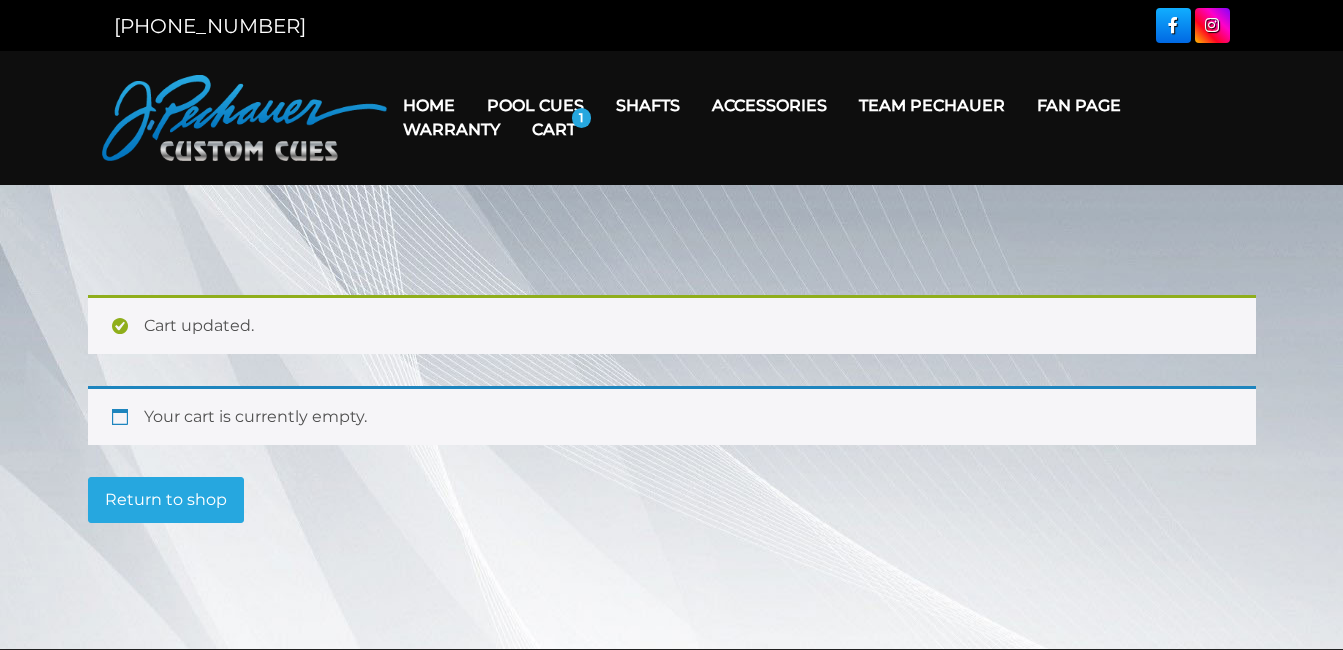 click on "Cart" at bounding box center (554, 129) 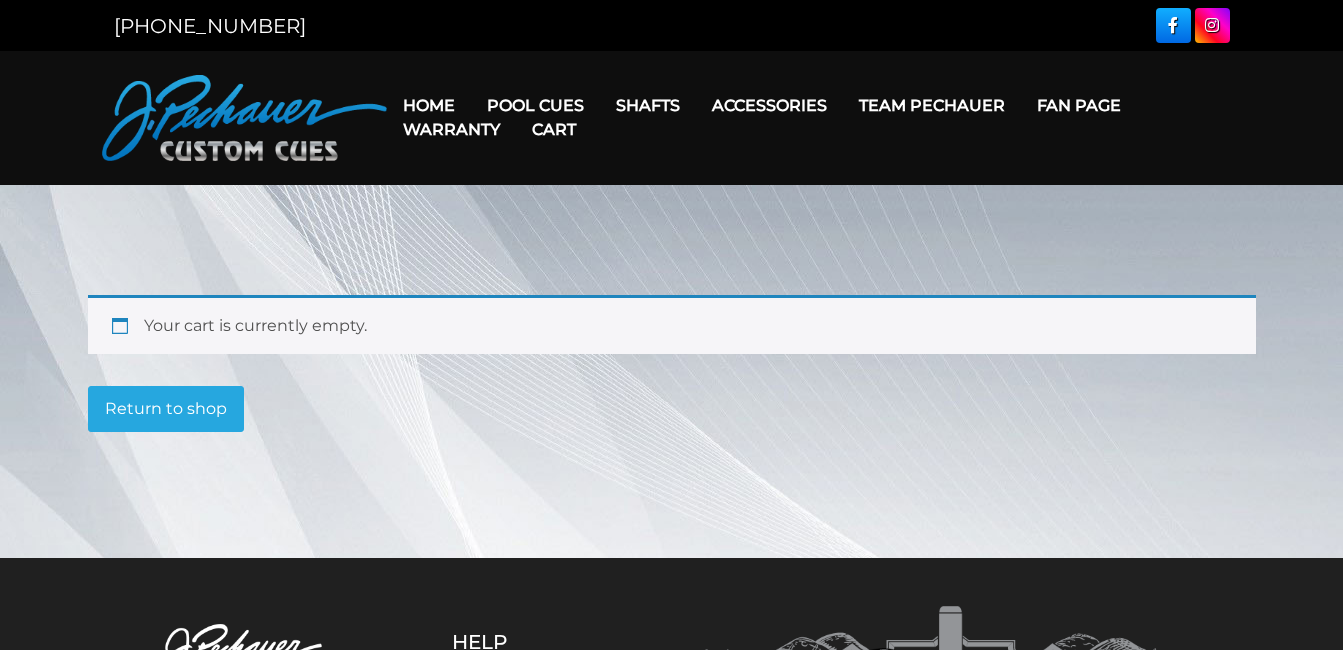 scroll, scrollTop: 0, scrollLeft: 0, axis: both 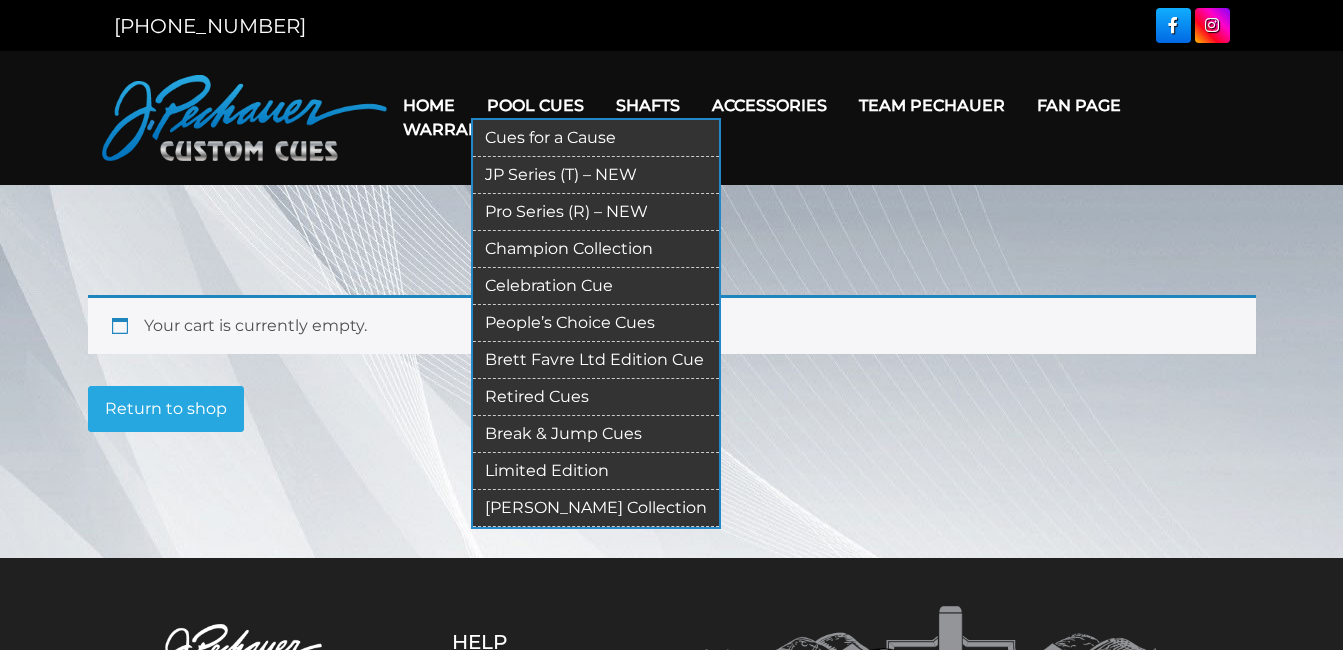 click on "Pro Series (R) – NEW" at bounding box center [596, 212] 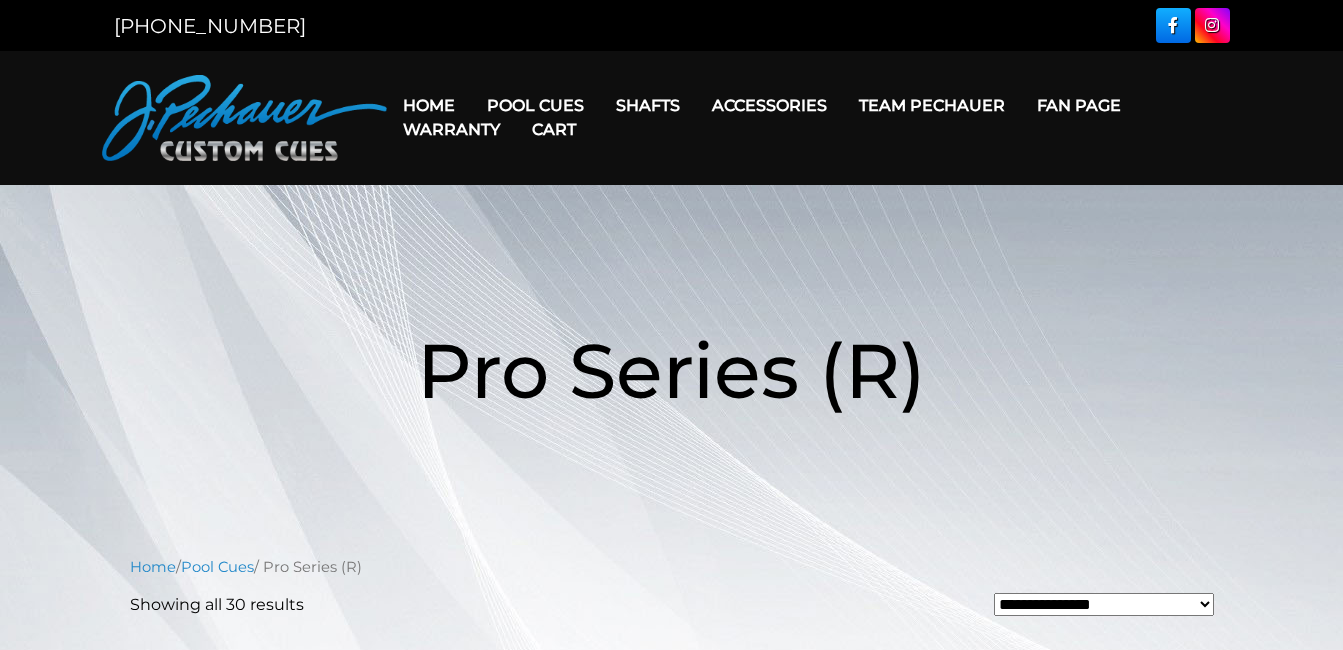 scroll, scrollTop: 0, scrollLeft: 0, axis: both 